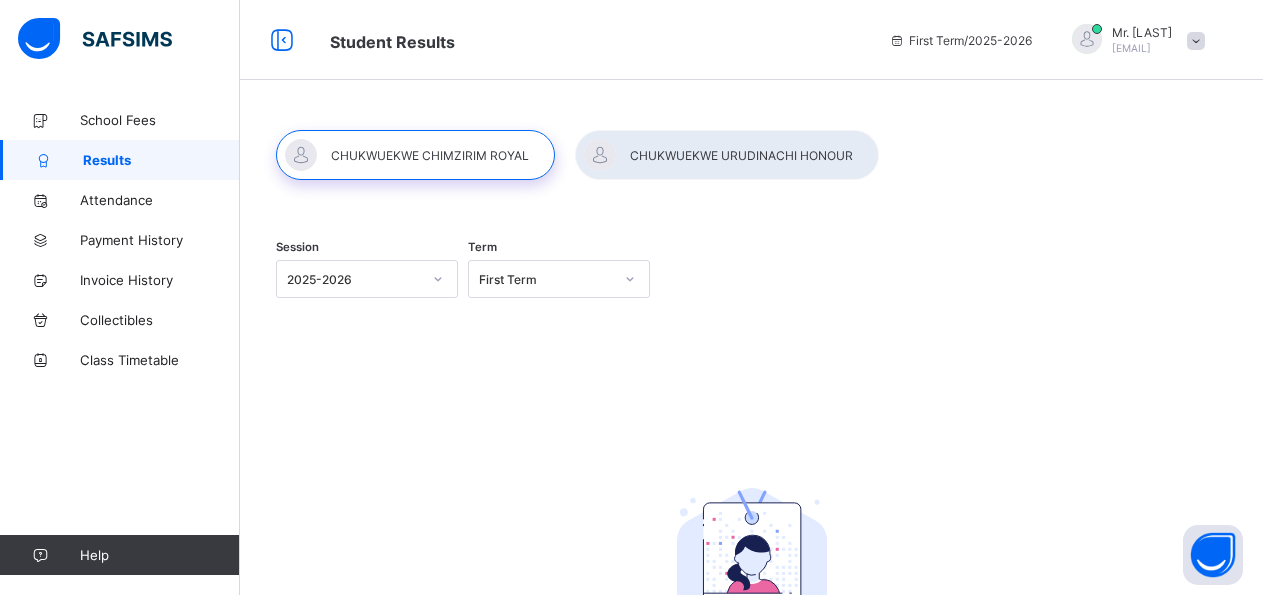 scroll, scrollTop: 0, scrollLeft: 0, axis: both 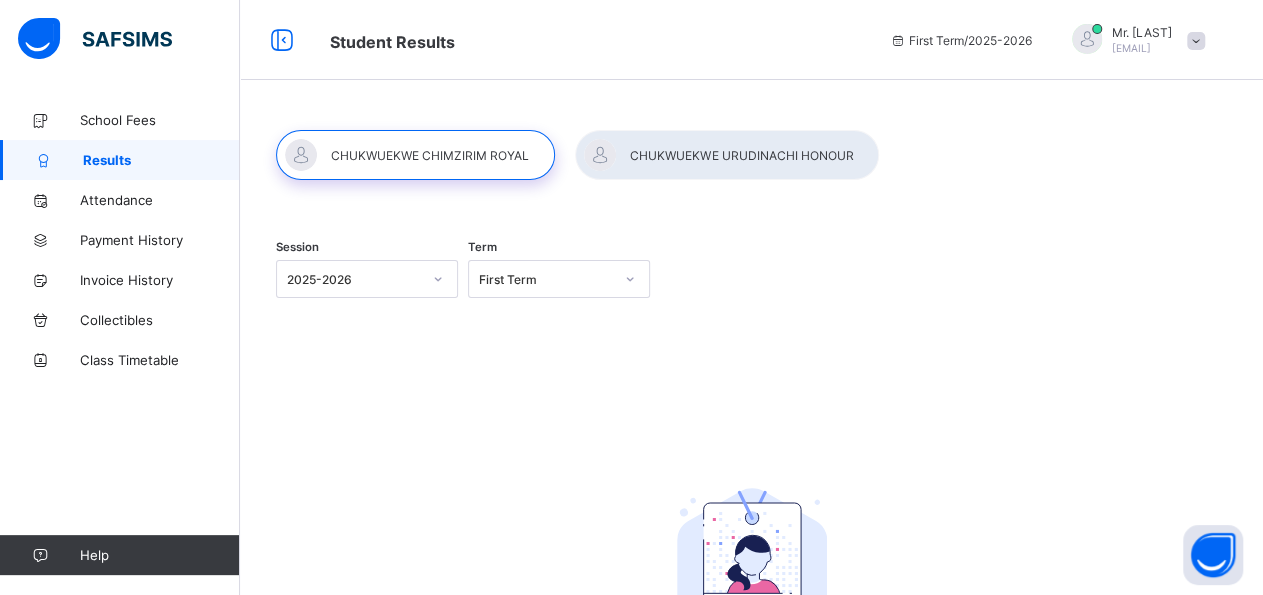 click at bounding box center (415, 155) 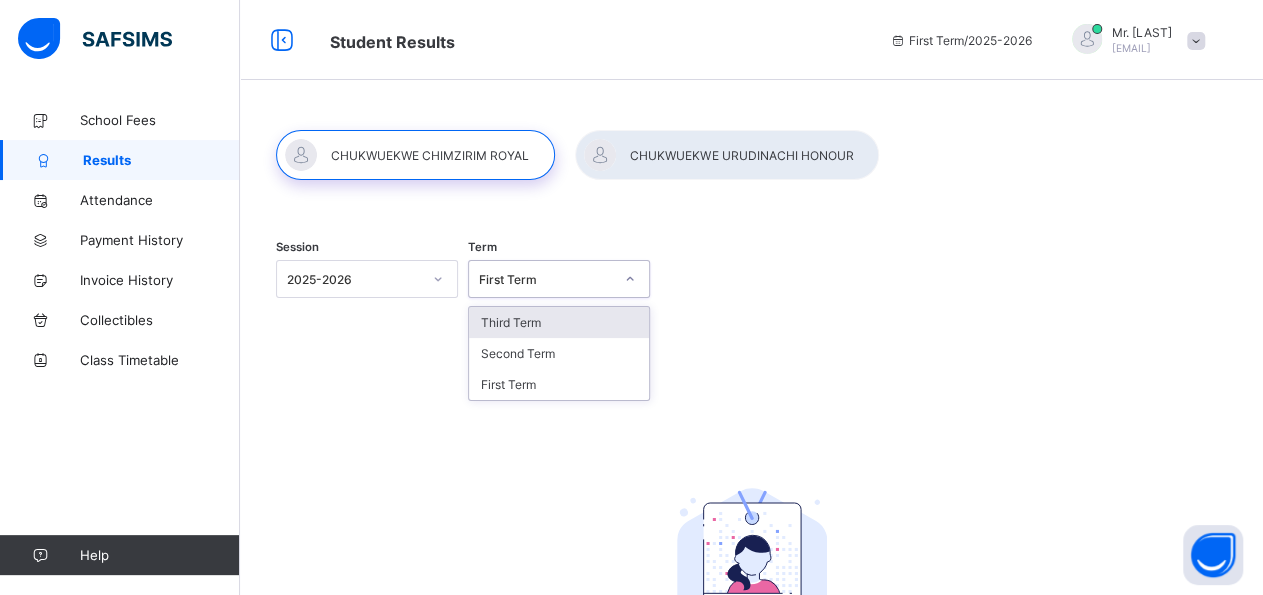 click 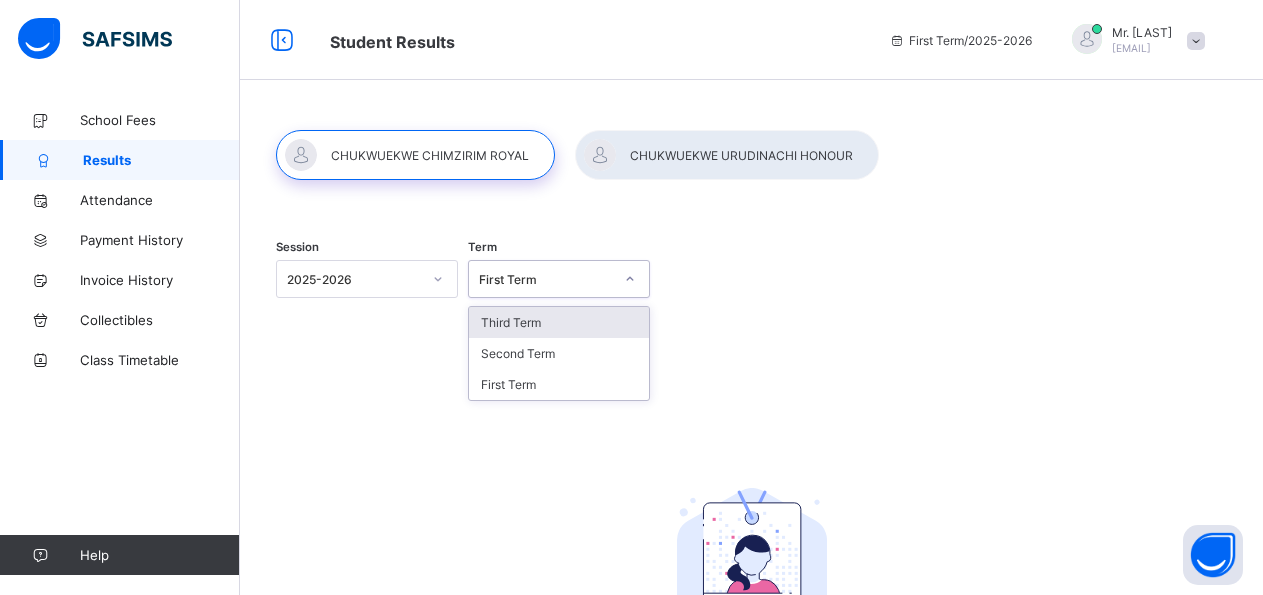 scroll, scrollTop: 0, scrollLeft: 0, axis: both 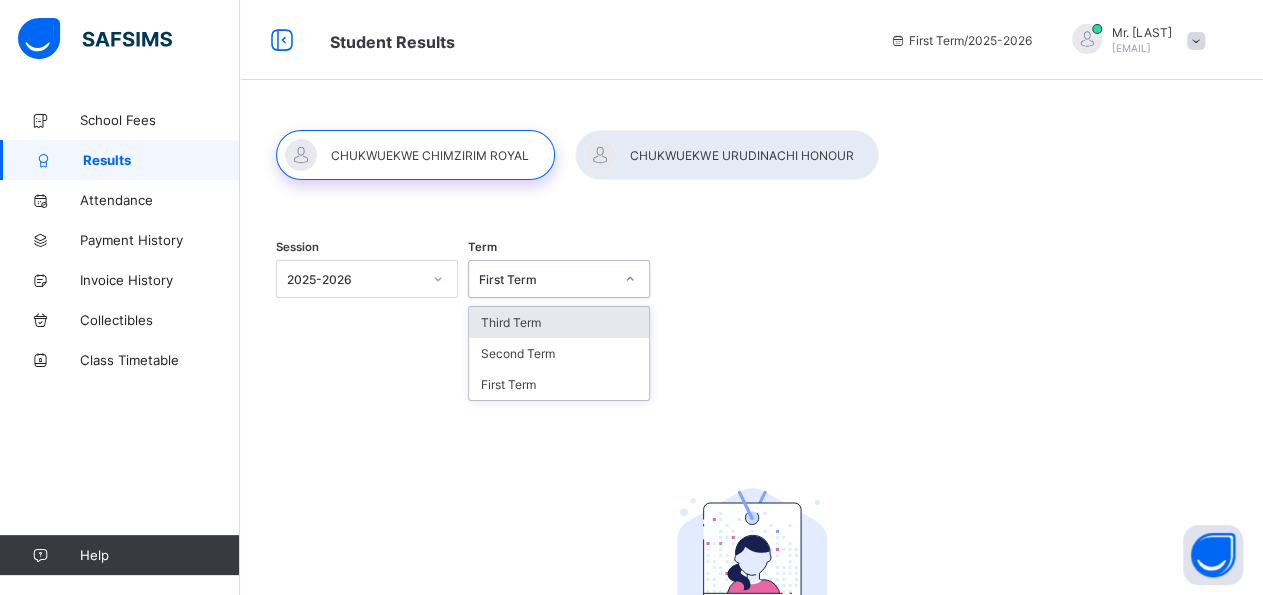 click on "Third Term" at bounding box center (559, 322) 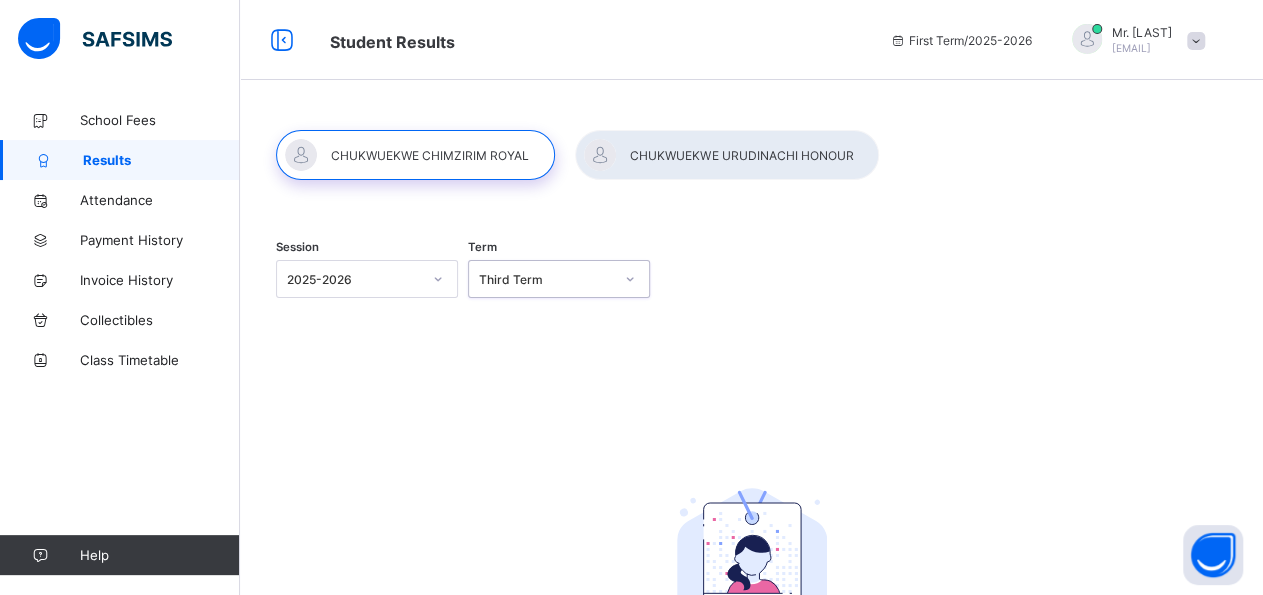 click at bounding box center [727, 155] 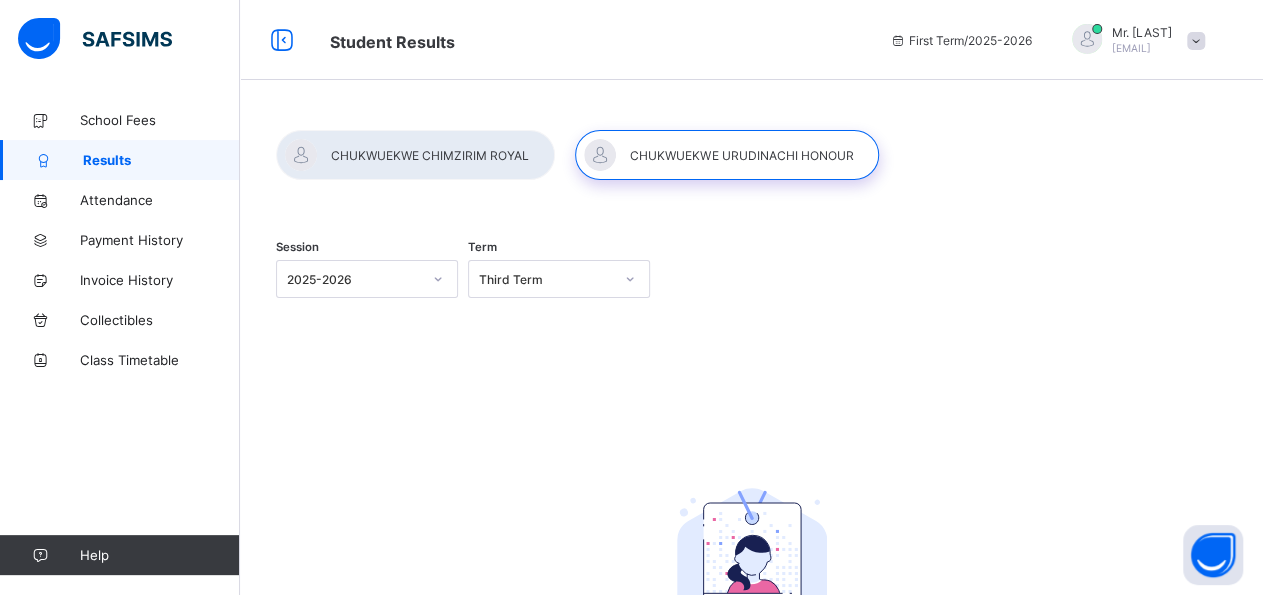 click at bounding box center (415, 155) 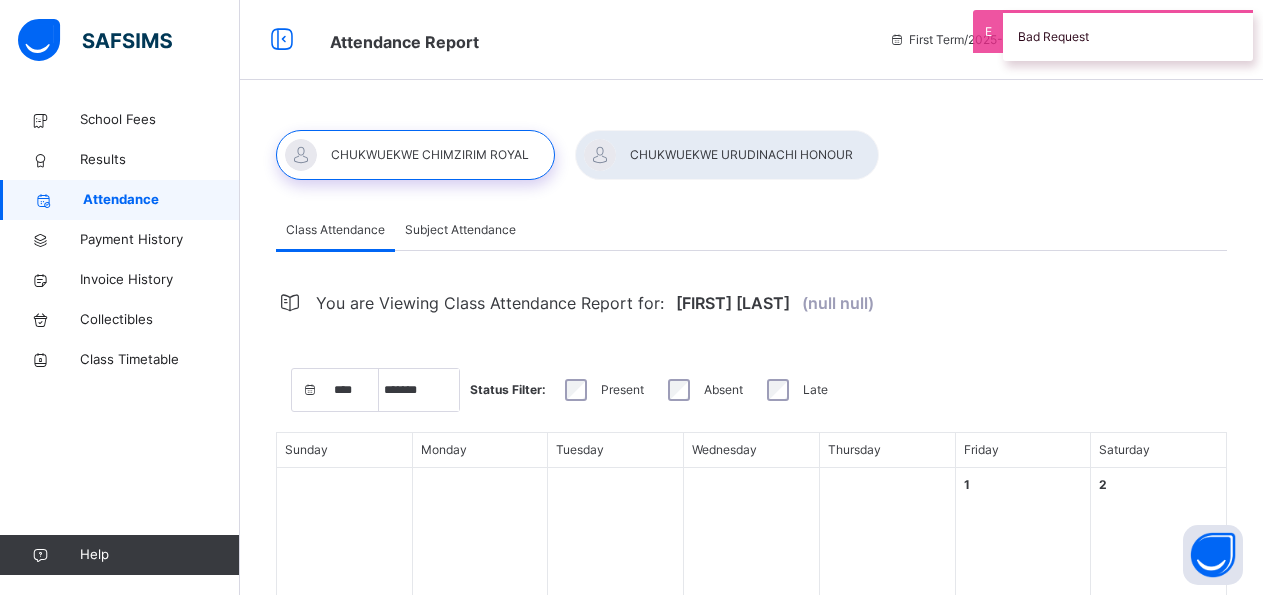 select on "****" 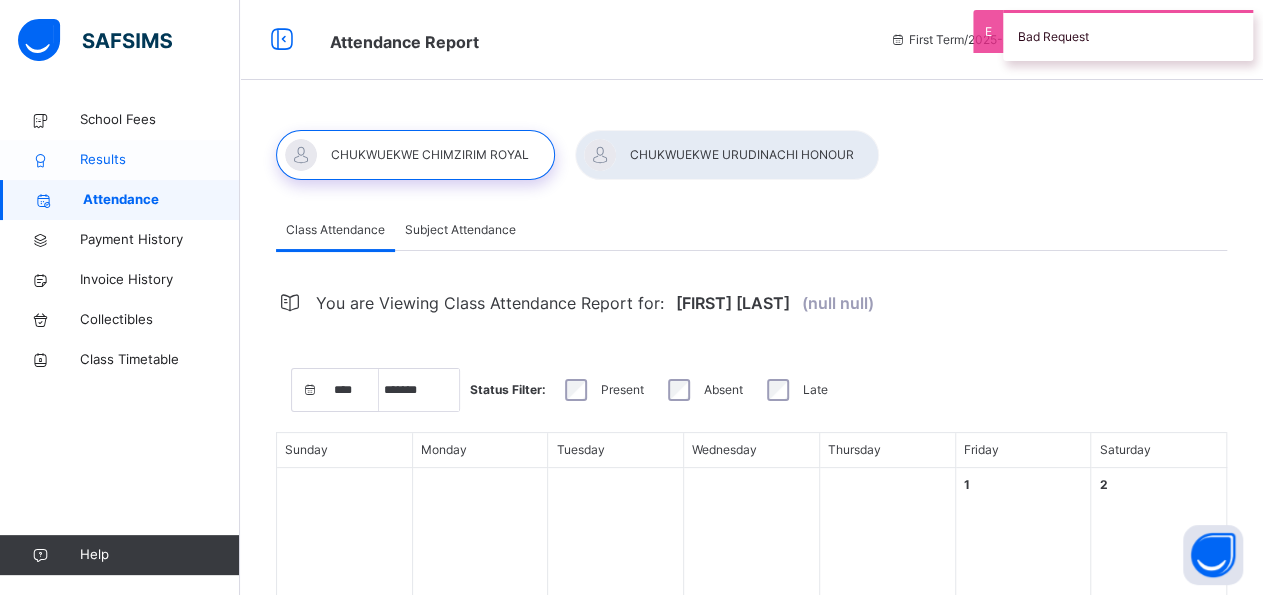 click on "Results" at bounding box center [160, 160] 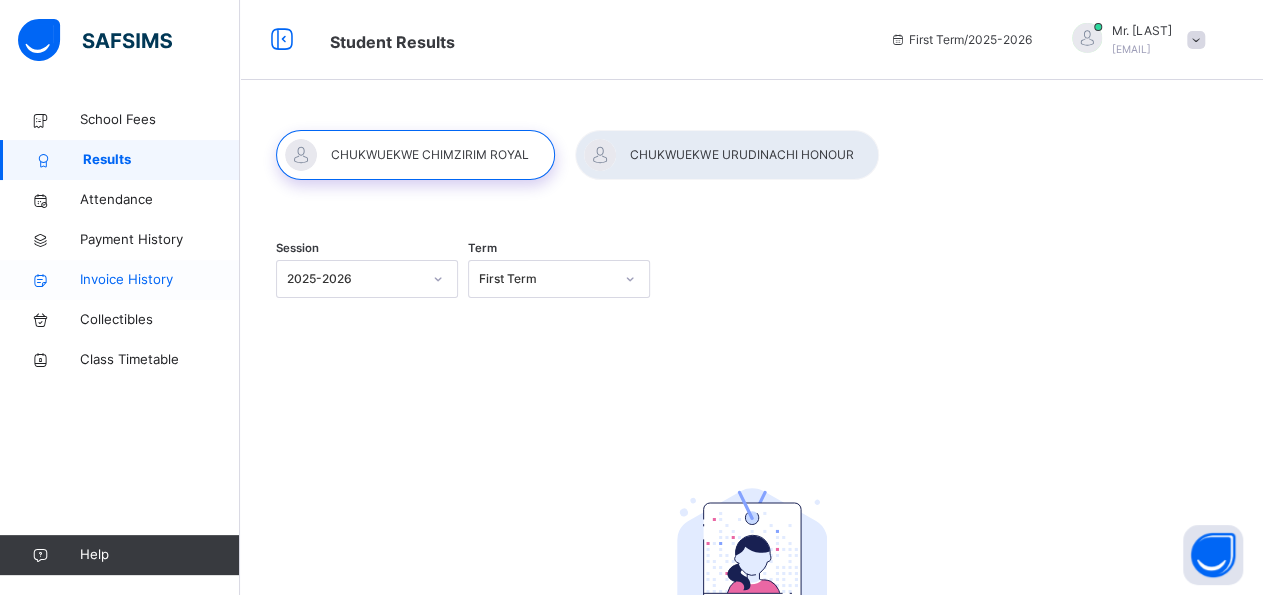 click on "Invoice History" at bounding box center (160, 280) 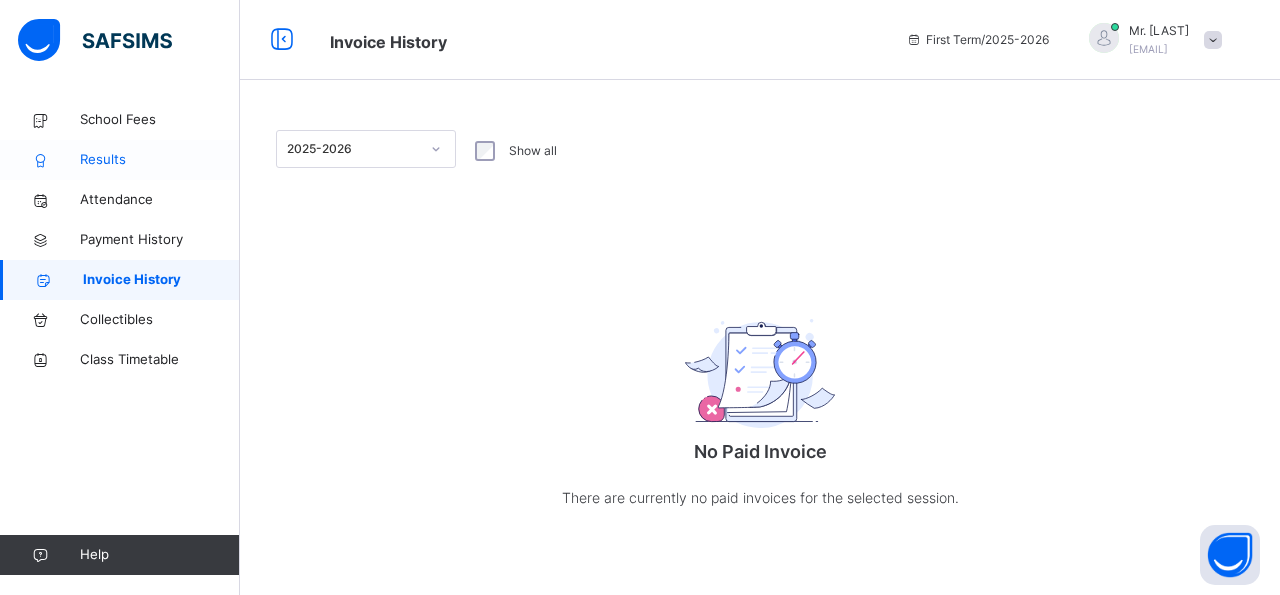click on "Results" at bounding box center (160, 160) 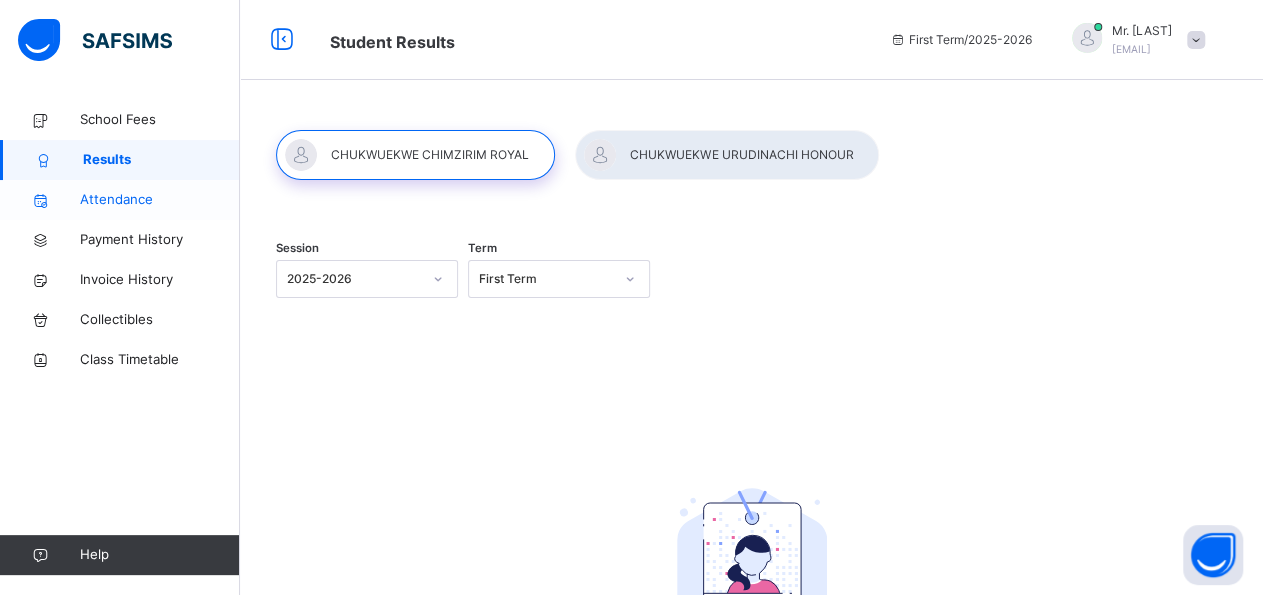 click on "Attendance" at bounding box center (160, 200) 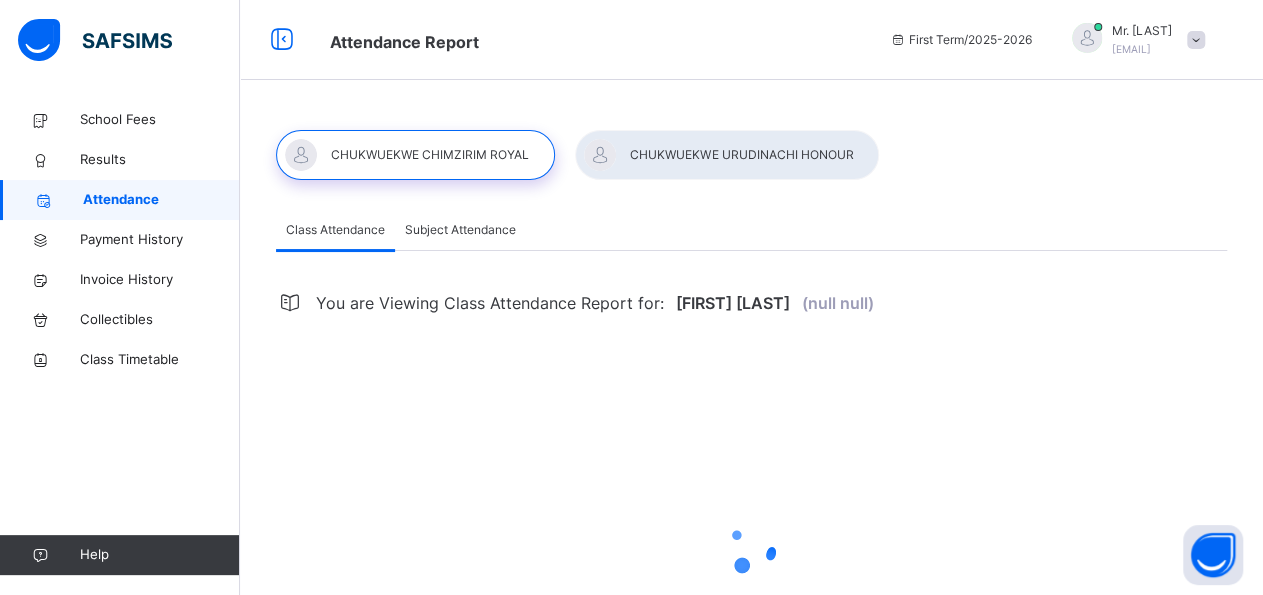 select on "****" 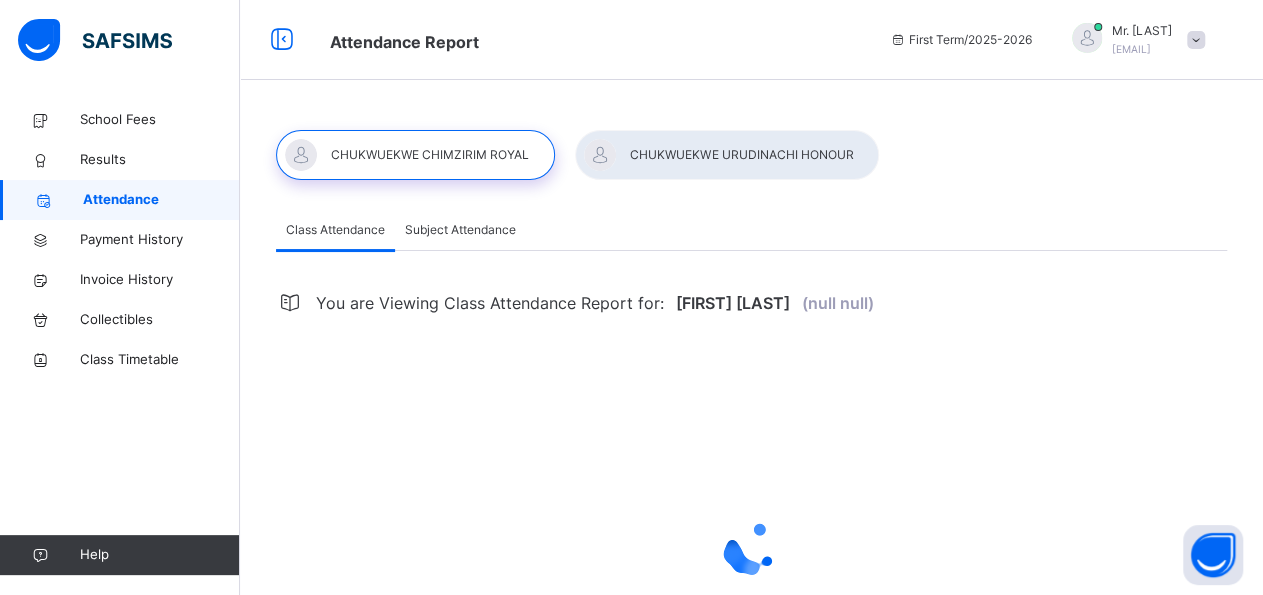 select on "*" 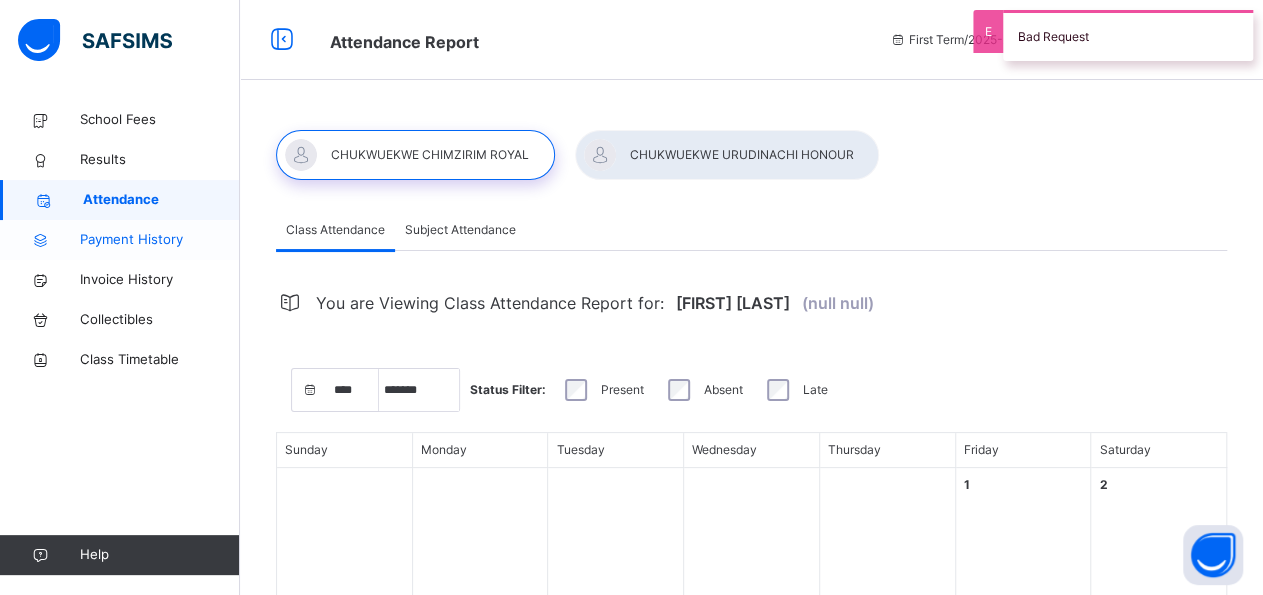 click on "Payment History" at bounding box center [160, 240] 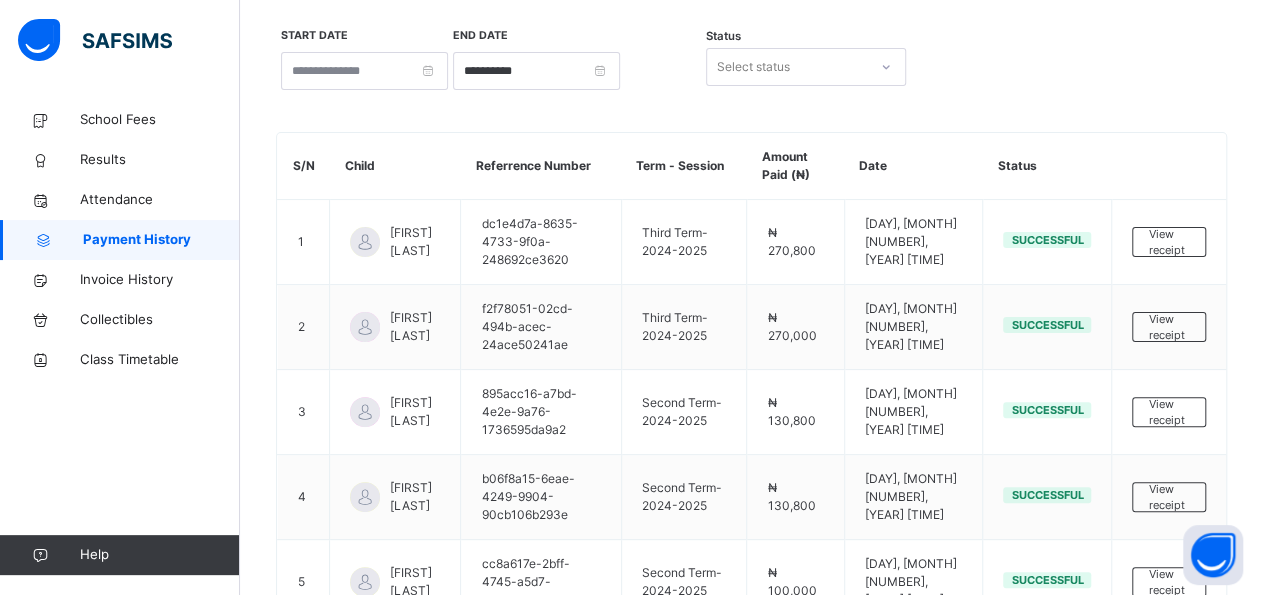 scroll, scrollTop: 156, scrollLeft: 0, axis: vertical 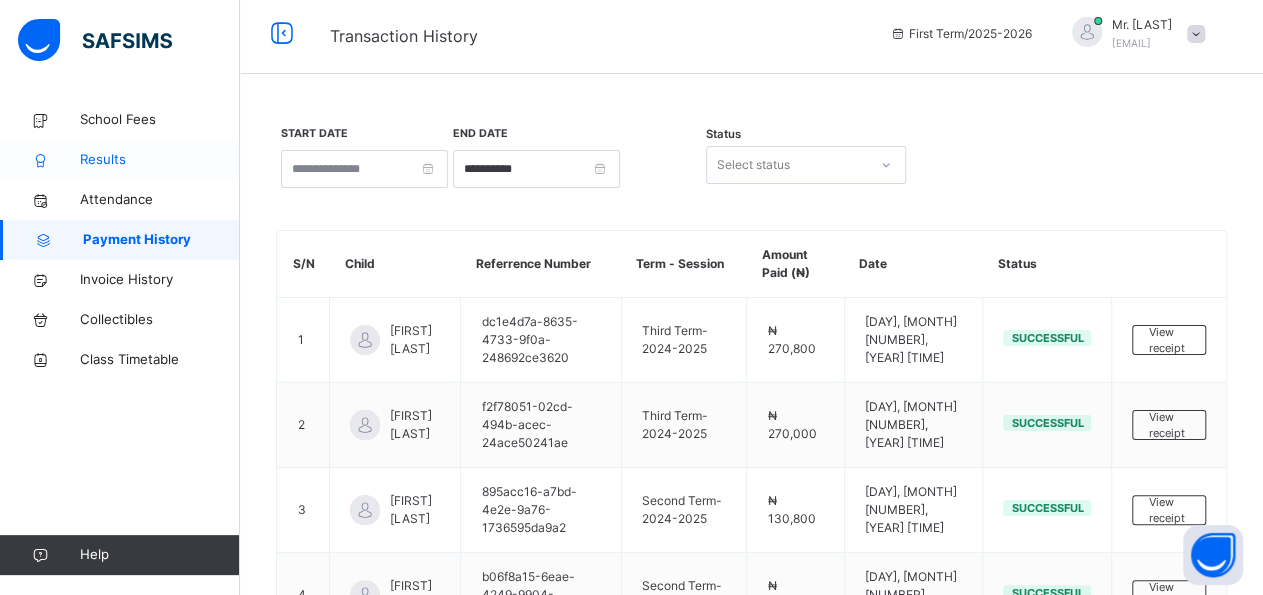 click on "Results" at bounding box center (160, 160) 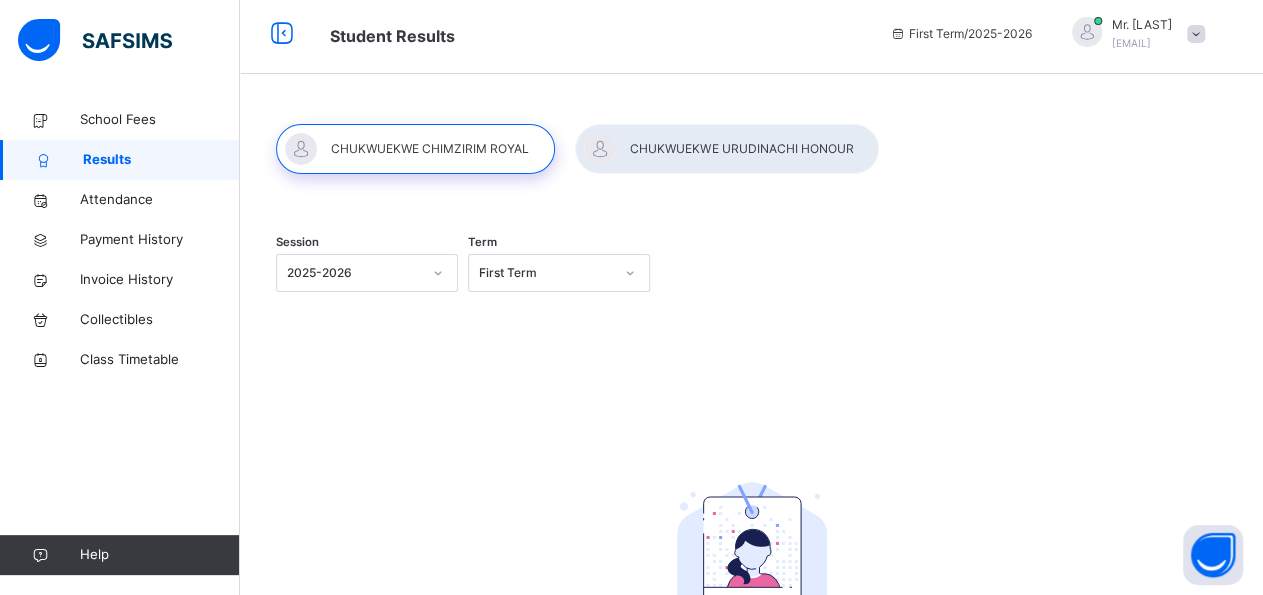 click 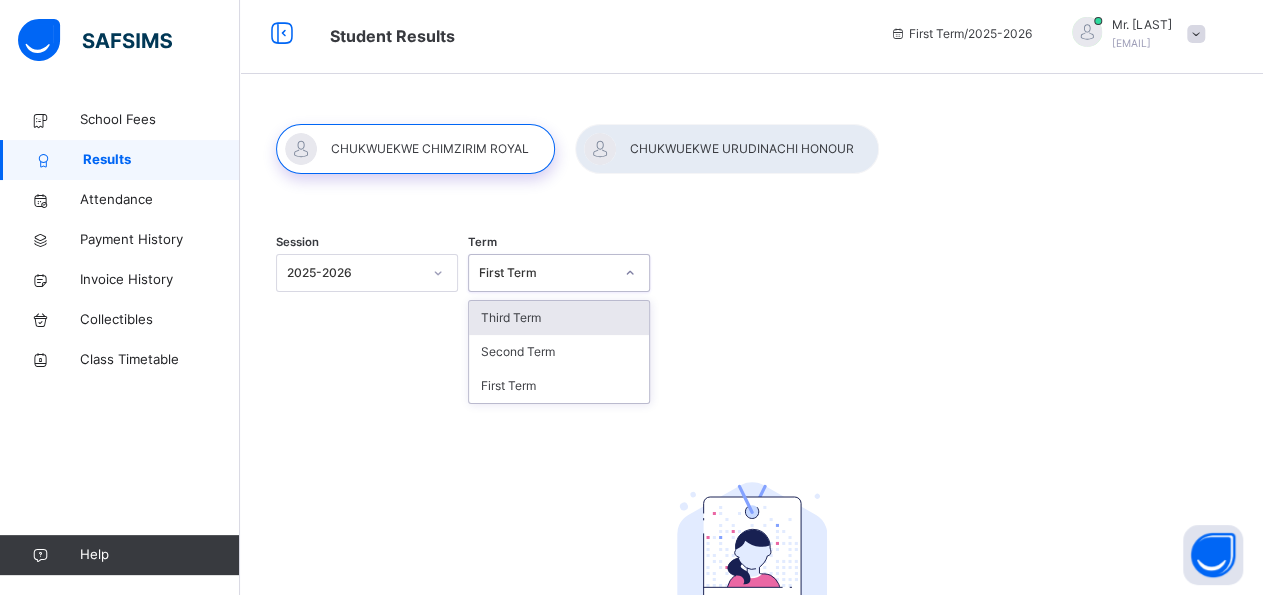 click on "Third Term" at bounding box center [559, 318] 